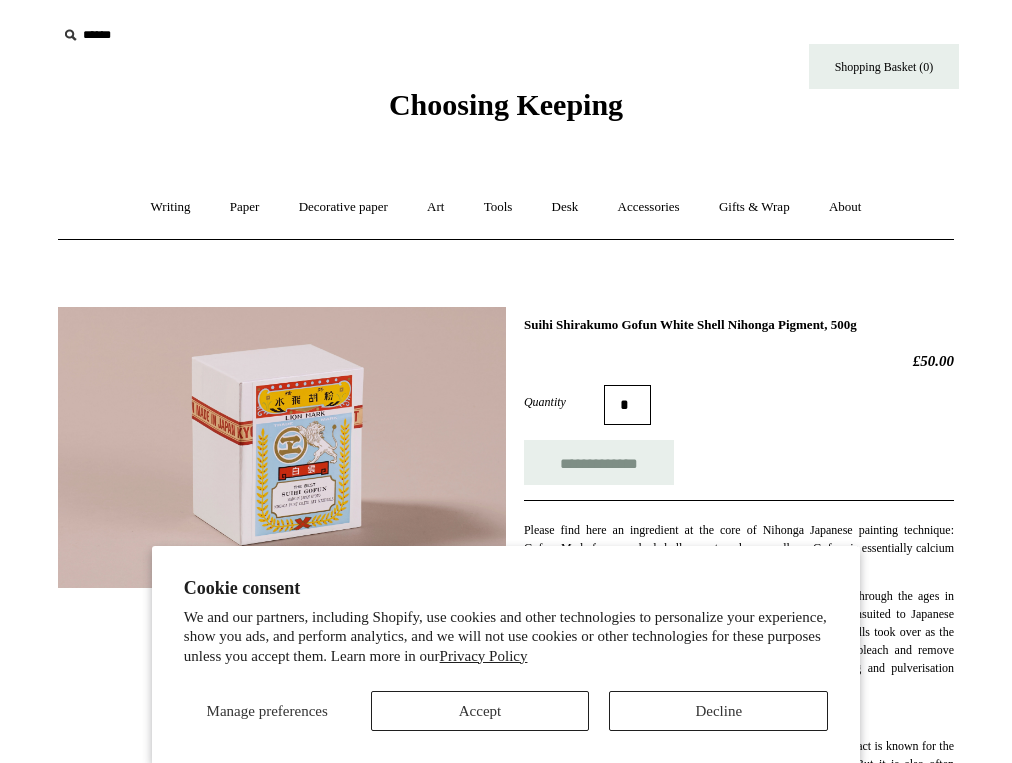 scroll, scrollTop: 0, scrollLeft: 0, axis: both 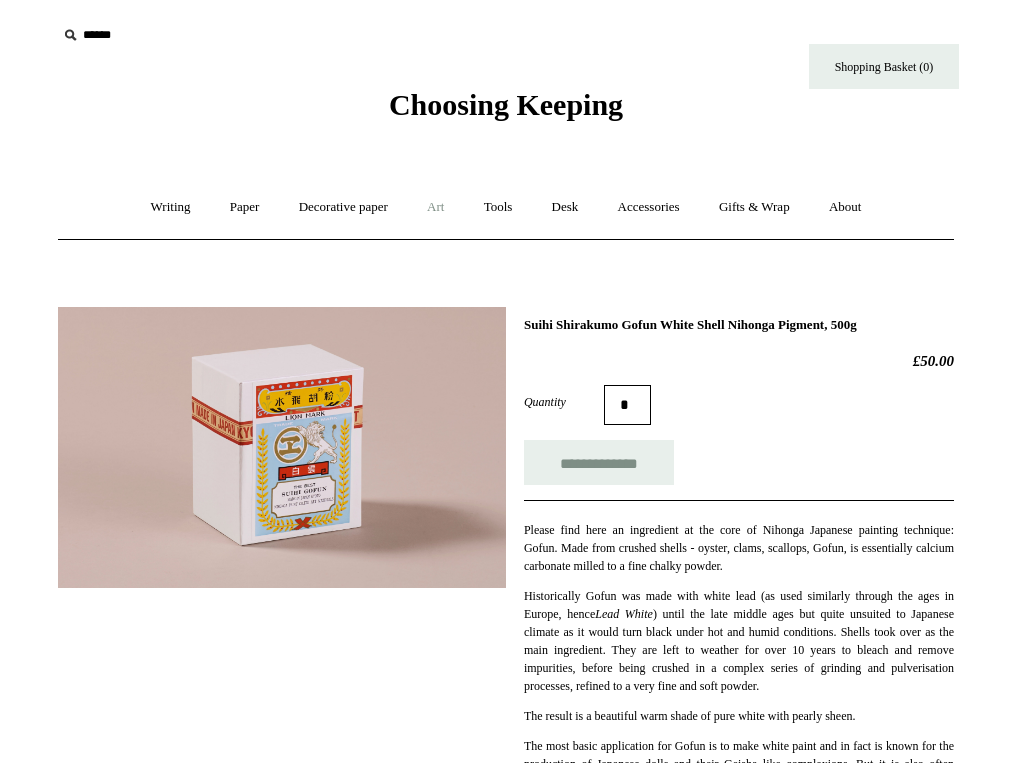 click on "Art +" at bounding box center [435, 207] 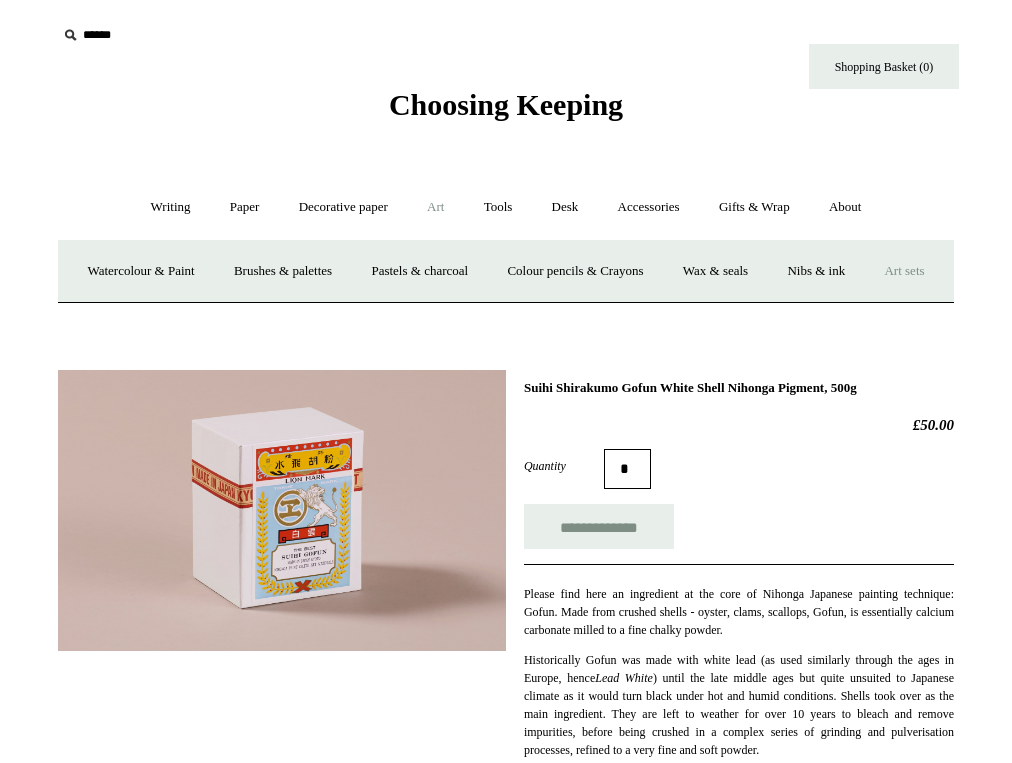 click on "Art sets" at bounding box center [904, 271] 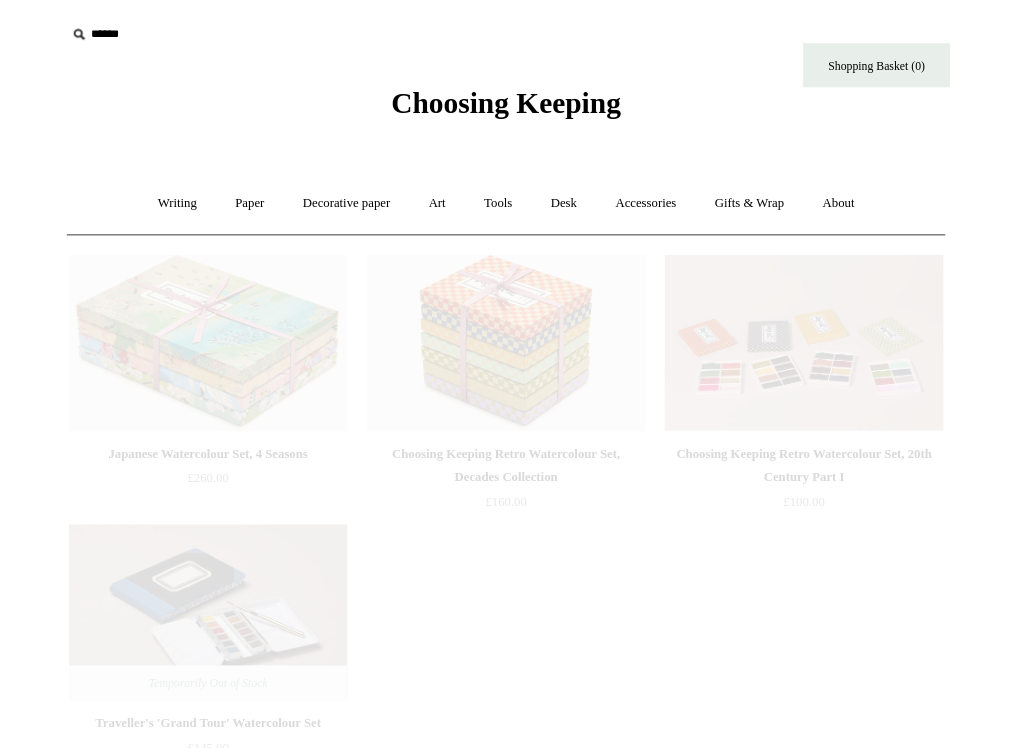 scroll, scrollTop: 0, scrollLeft: 0, axis: both 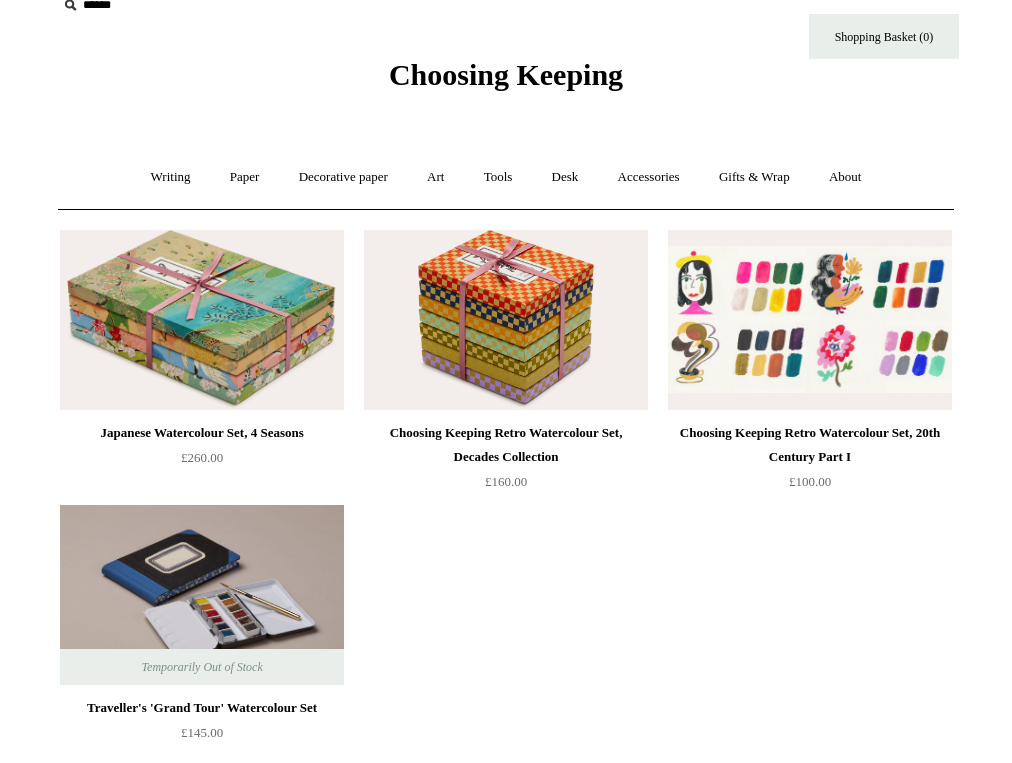 click at bounding box center [506, 320] 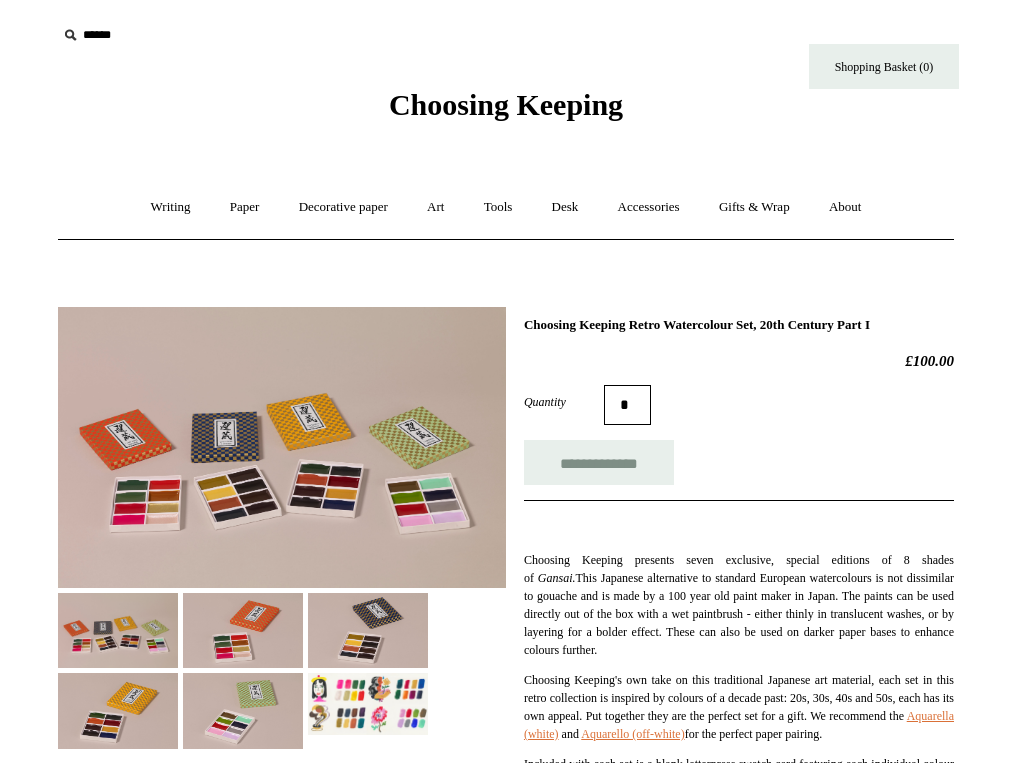 scroll, scrollTop: 0, scrollLeft: 0, axis: both 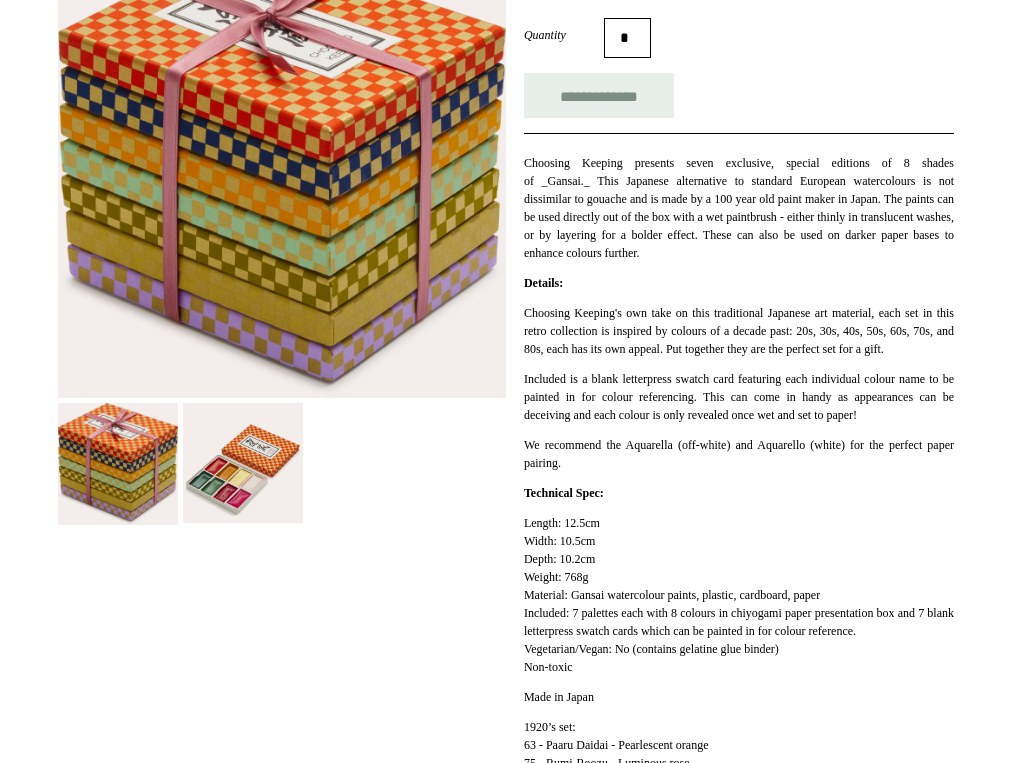 click at bounding box center (243, 463) 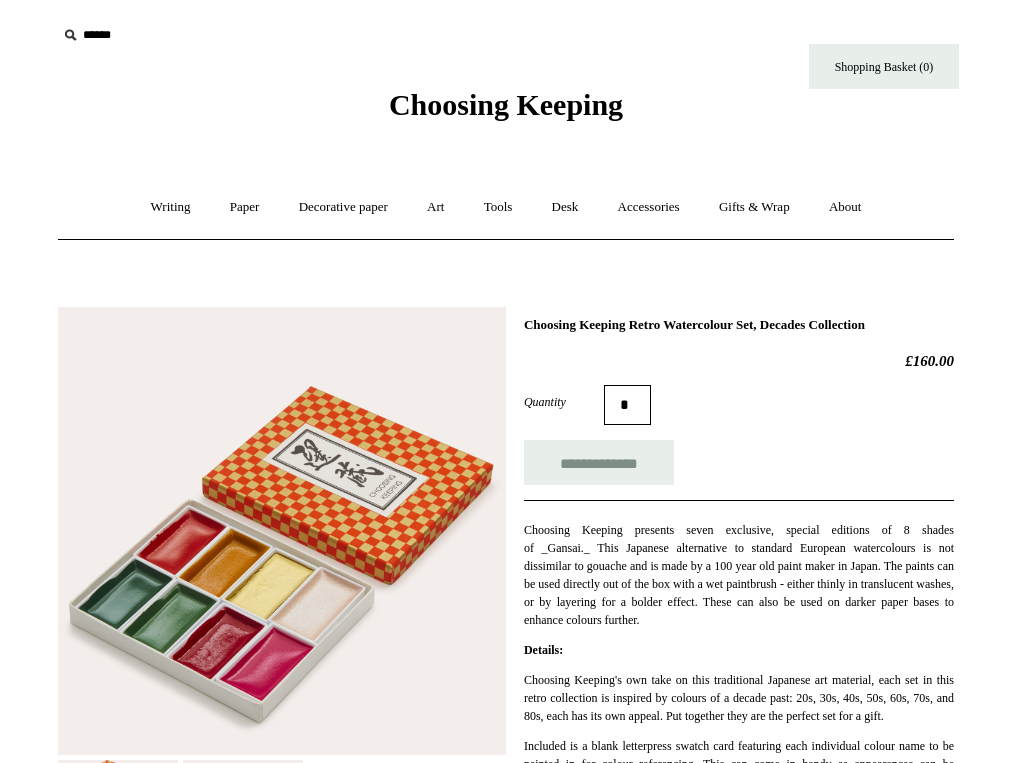 scroll, scrollTop: 0, scrollLeft: 0, axis: both 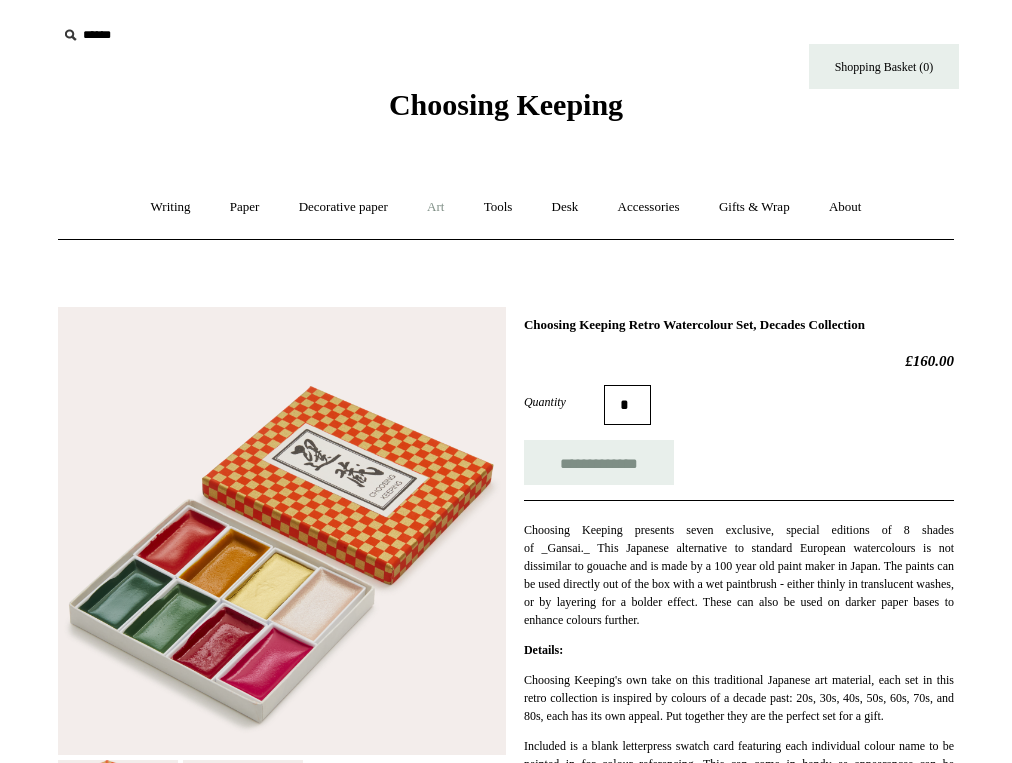 click on "Art +" at bounding box center [435, 207] 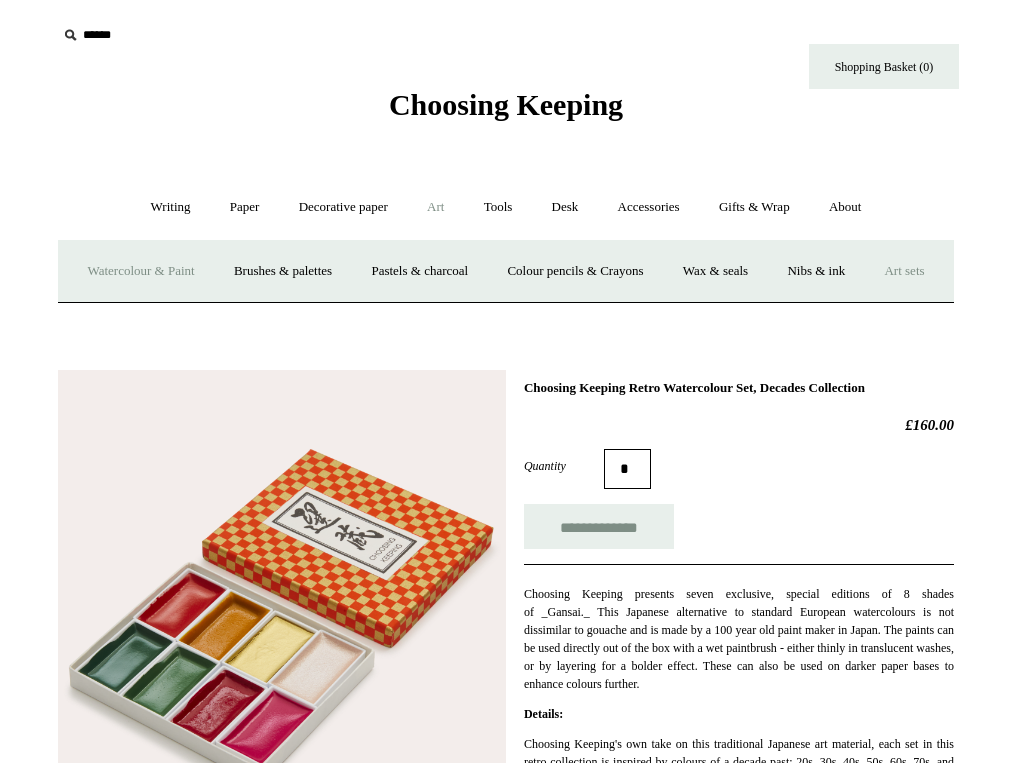 click on "Watercolour & Paint" at bounding box center [140, 271] 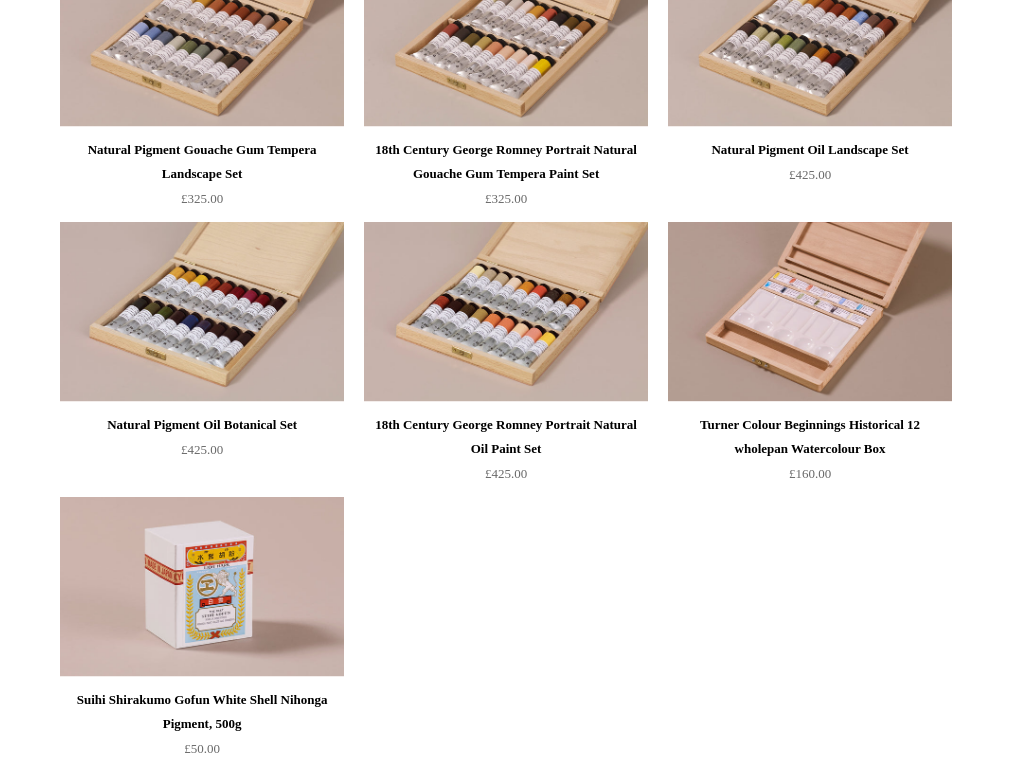 scroll, scrollTop: 4334, scrollLeft: 0, axis: vertical 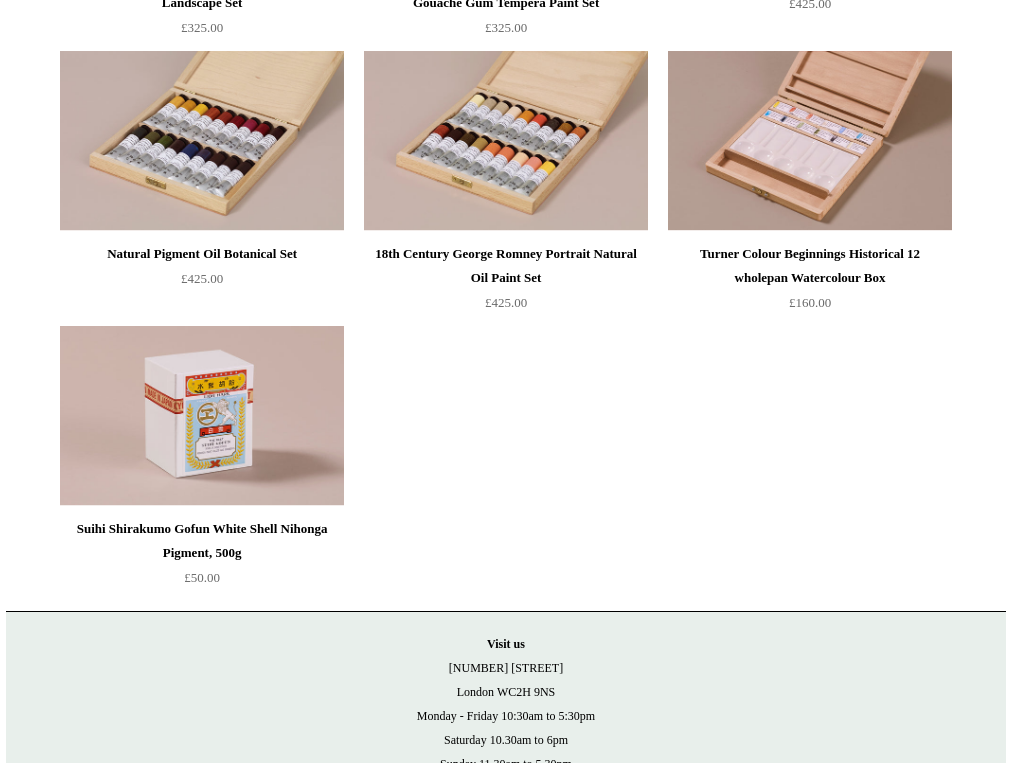 click at bounding box center (202, 416) 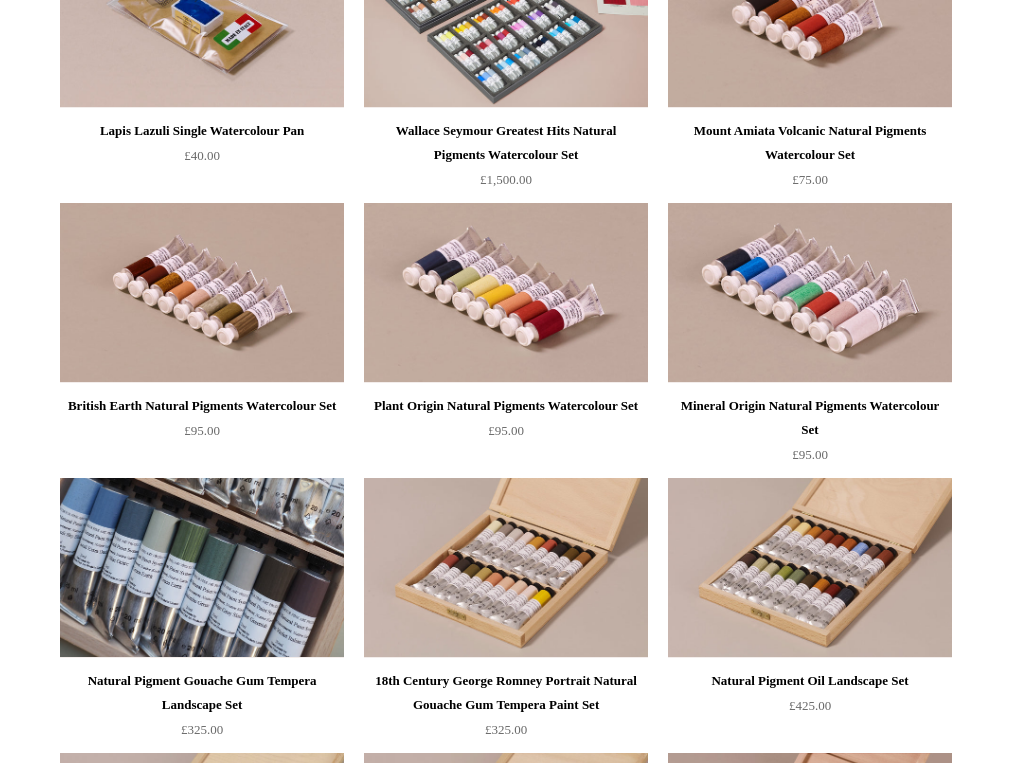 scroll, scrollTop: 3606, scrollLeft: 0, axis: vertical 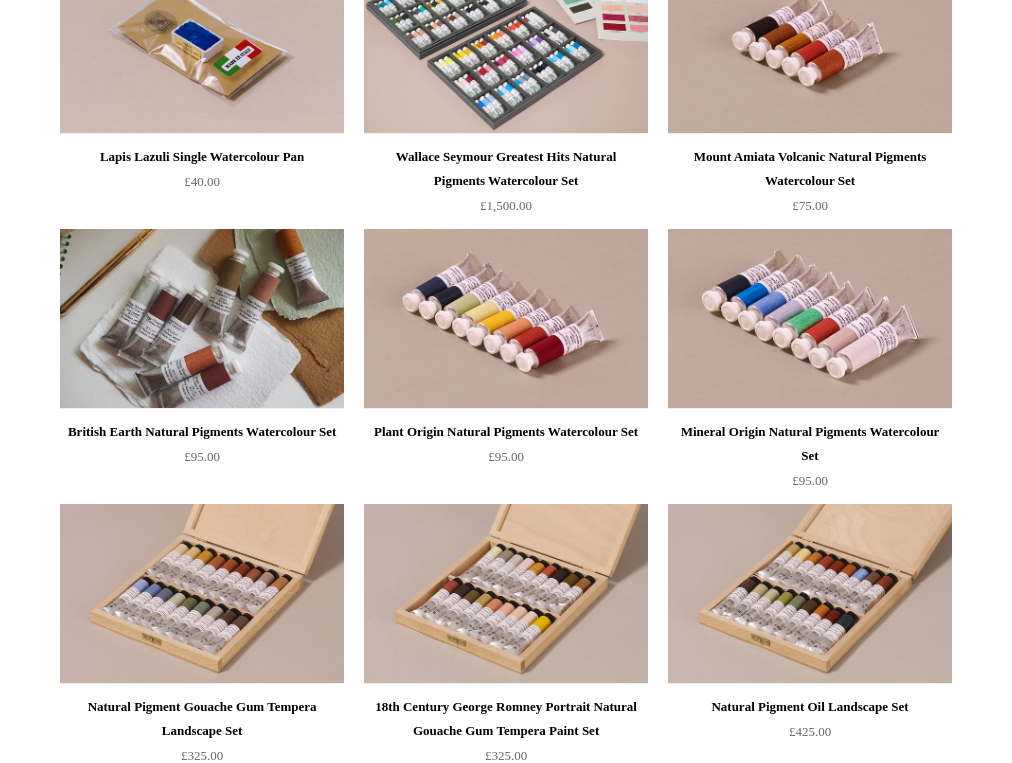 click at bounding box center (202, 319) 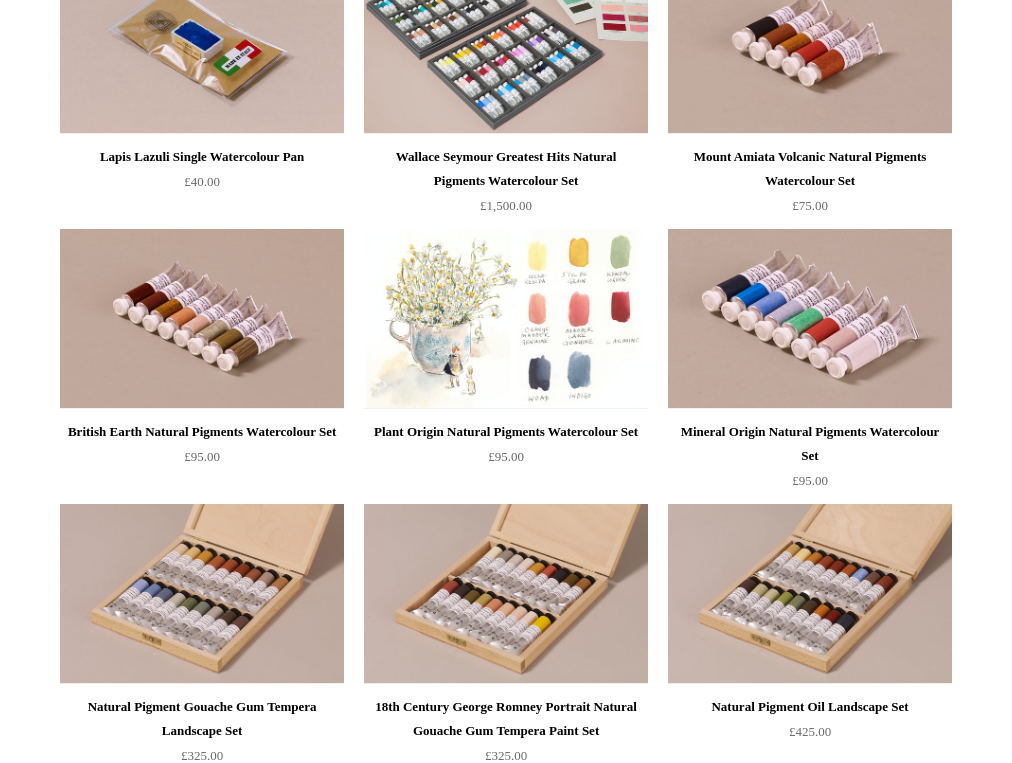 click at bounding box center (506, 319) 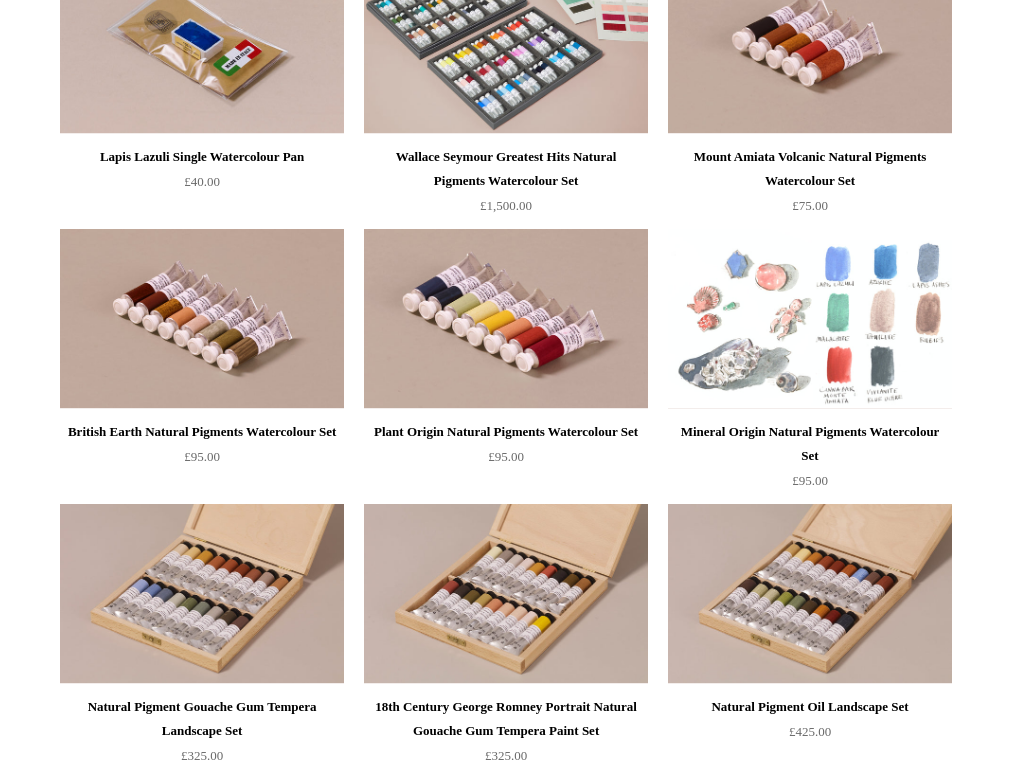 click at bounding box center (810, 319) 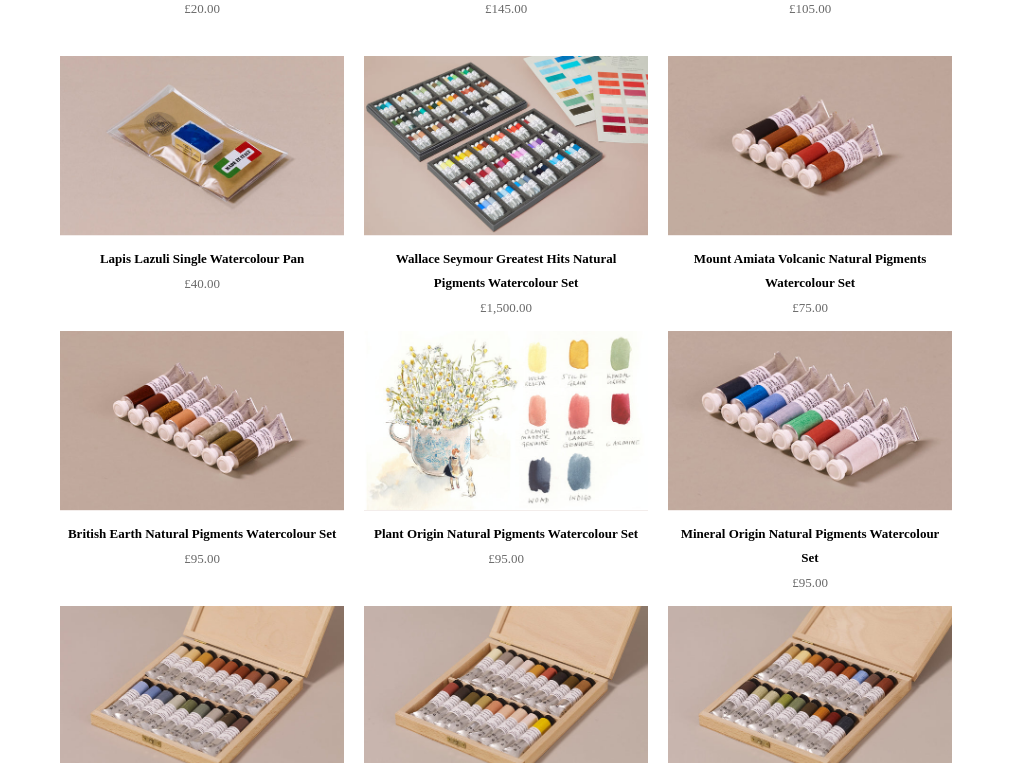 scroll, scrollTop: 3365, scrollLeft: 0, axis: vertical 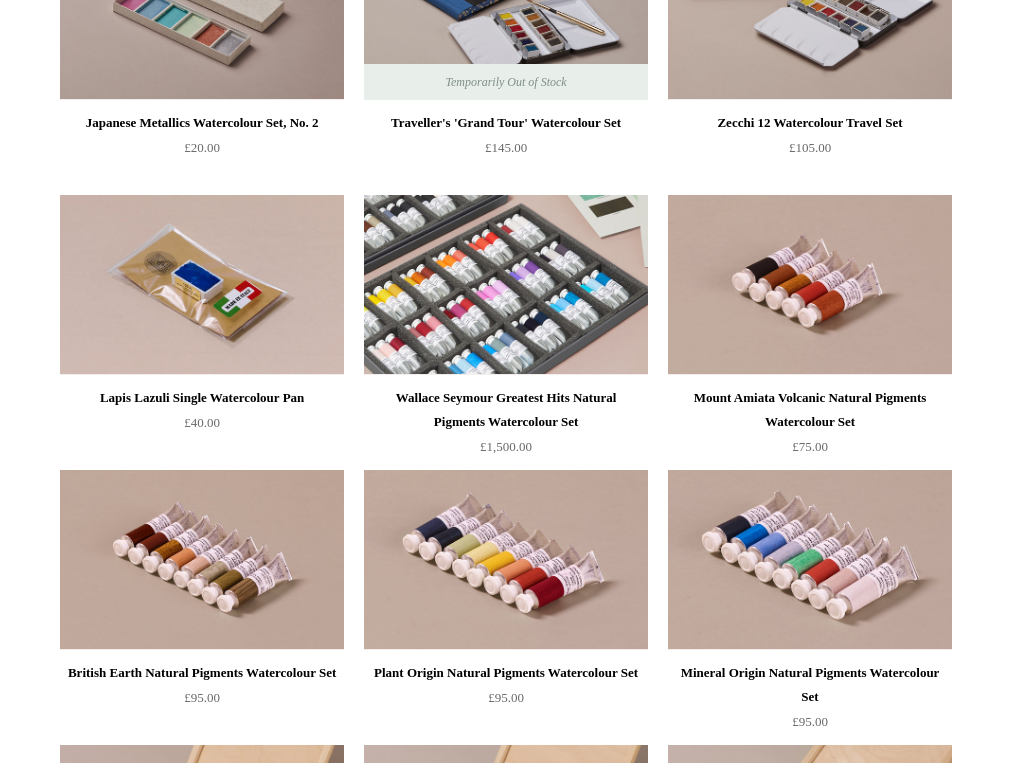 click at bounding box center (506, 285) 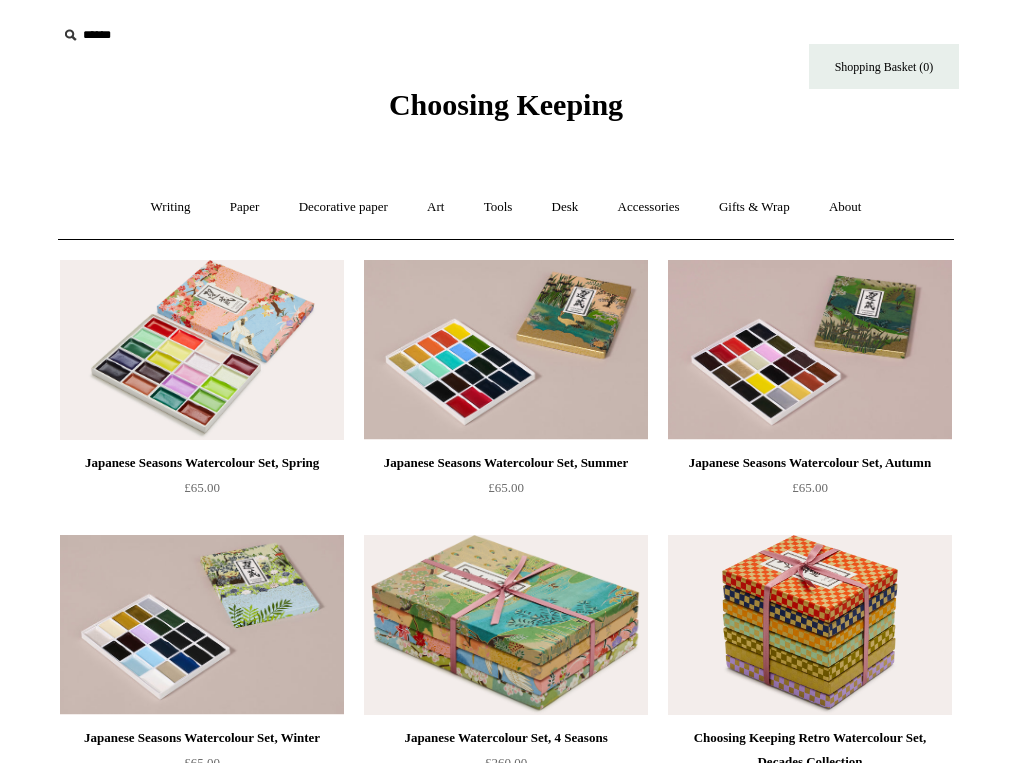 scroll, scrollTop: 0, scrollLeft: 0, axis: both 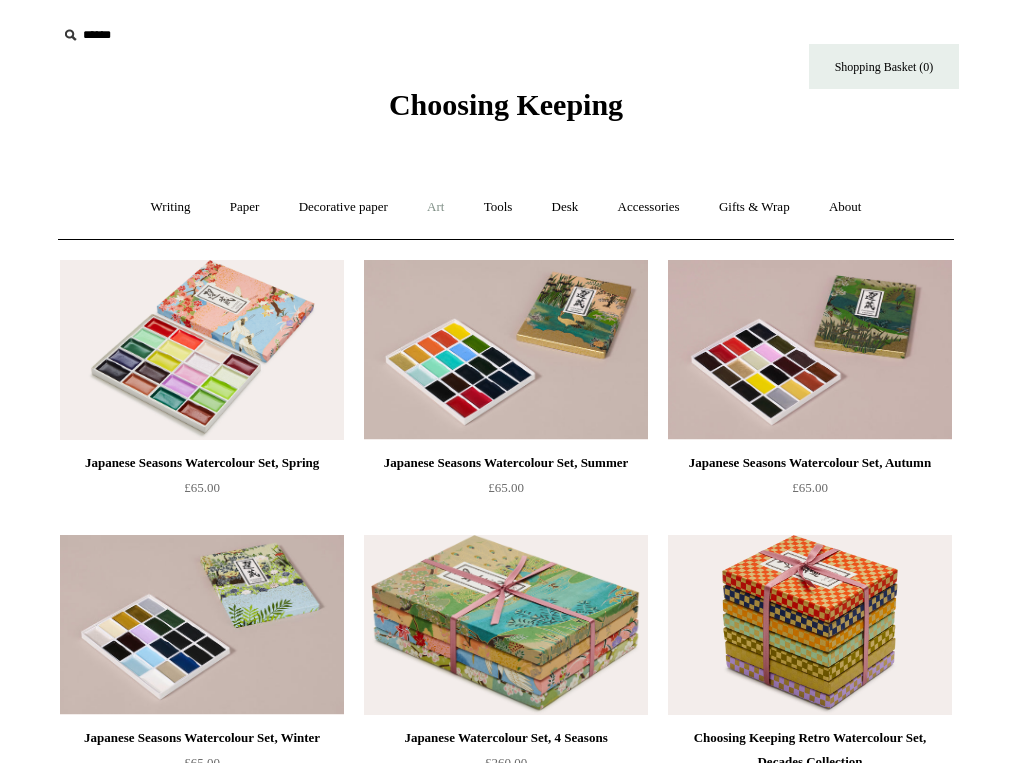 click on "Art +" at bounding box center (435, 207) 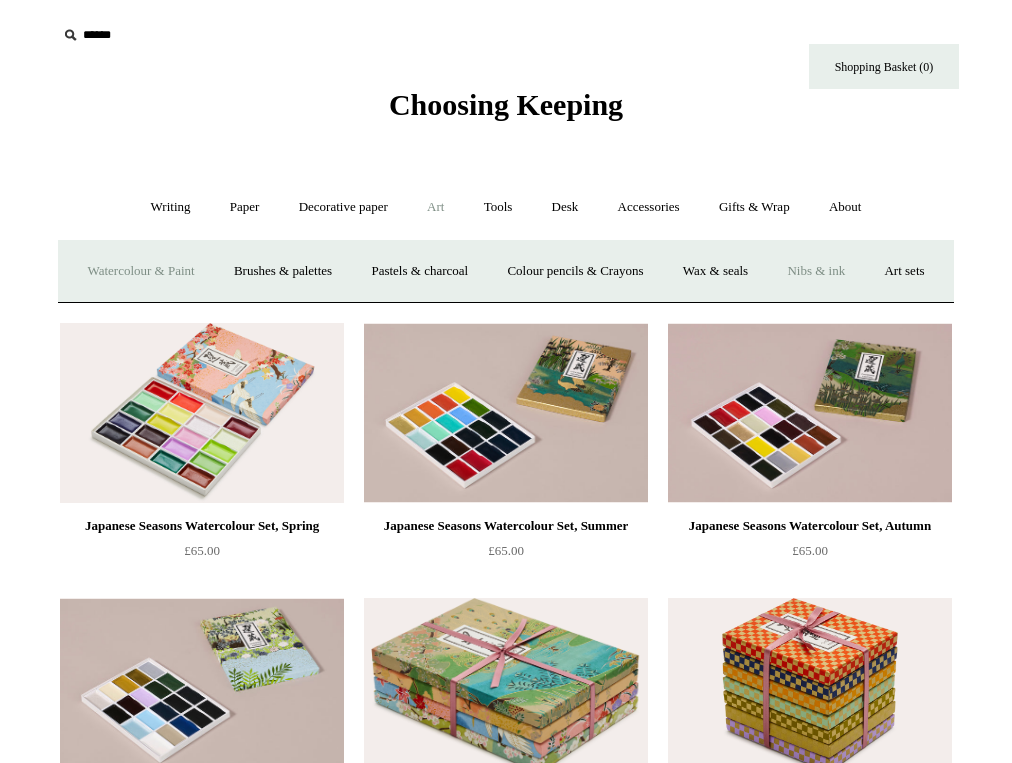 click on "Nibs & ink" at bounding box center [816, 271] 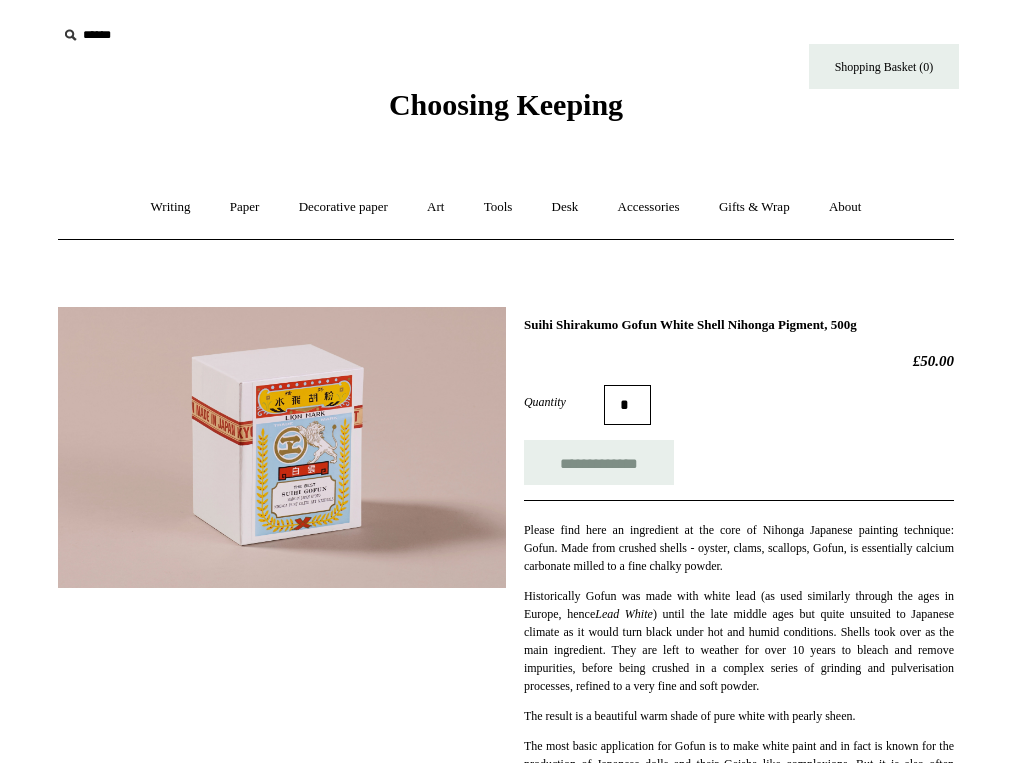 scroll, scrollTop: 0, scrollLeft: 0, axis: both 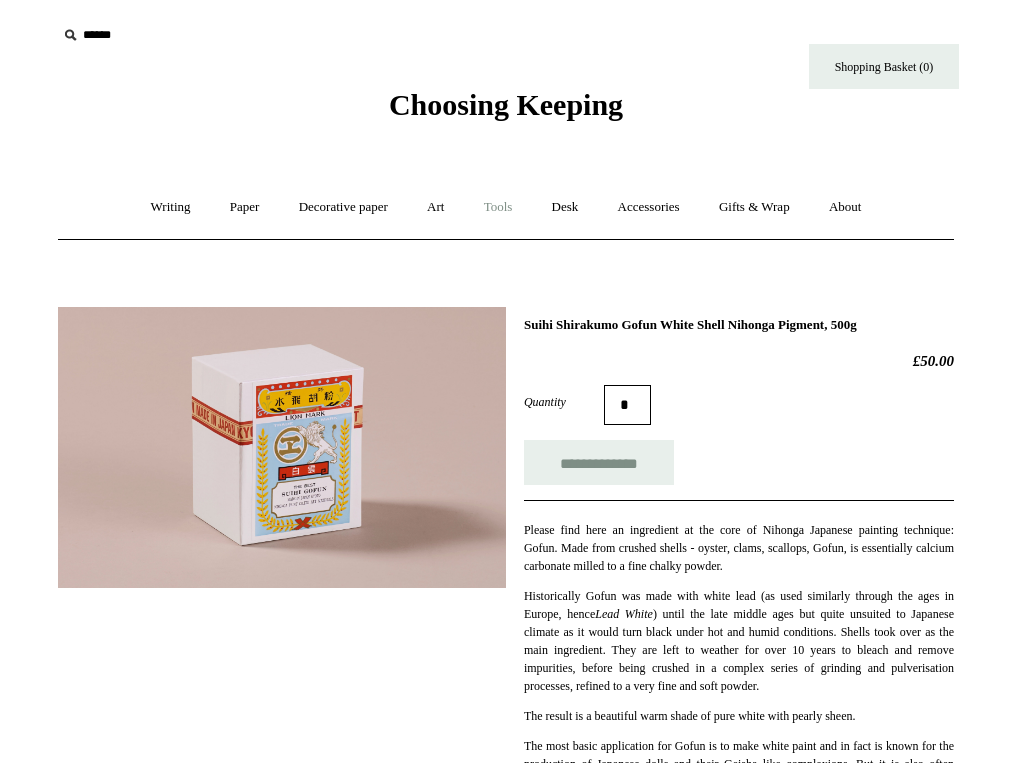 click on "Tools +" at bounding box center [498, 207] 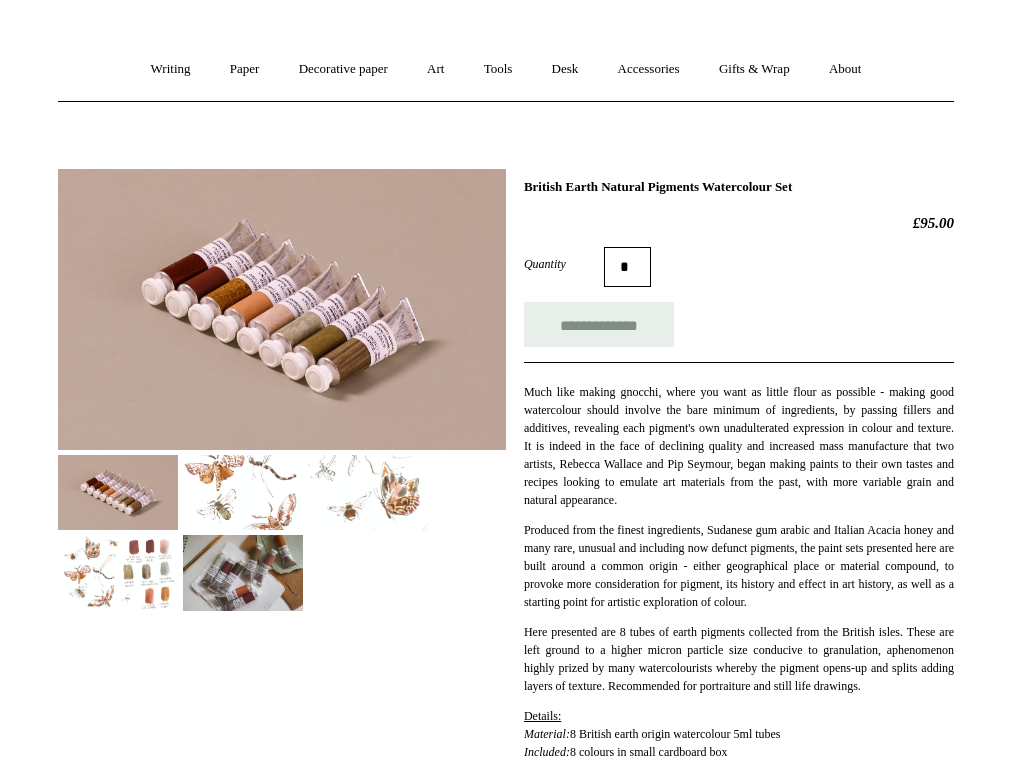 scroll, scrollTop: 226, scrollLeft: 0, axis: vertical 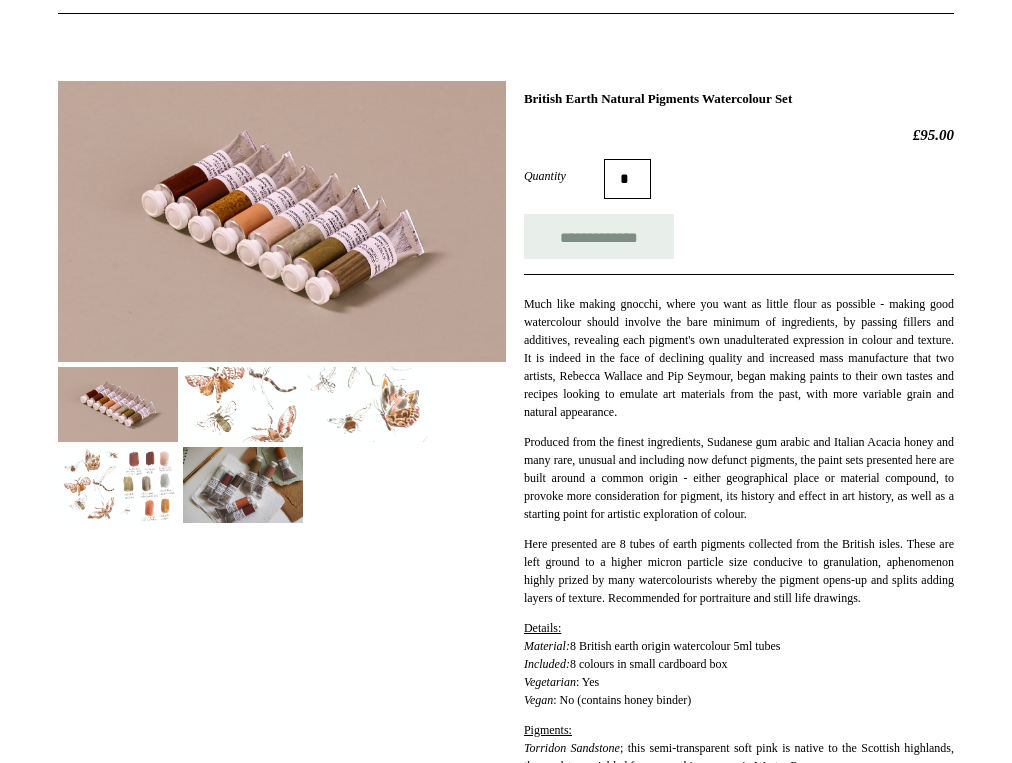 click at bounding box center (118, 484) 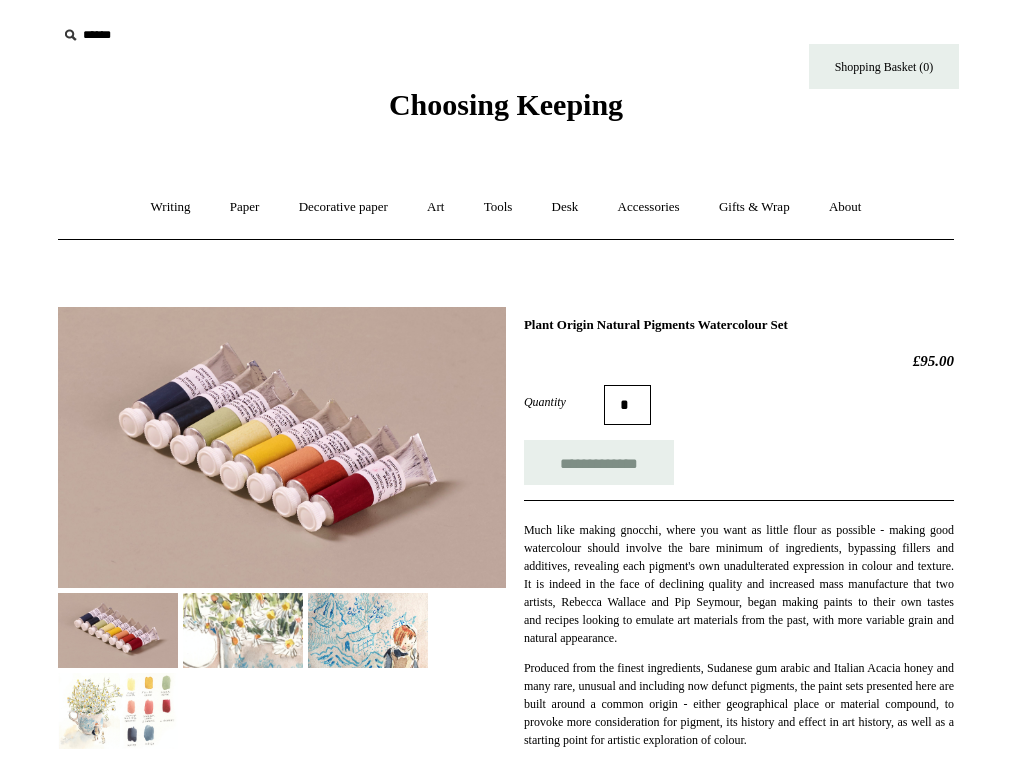 scroll, scrollTop: 0, scrollLeft: 0, axis: both 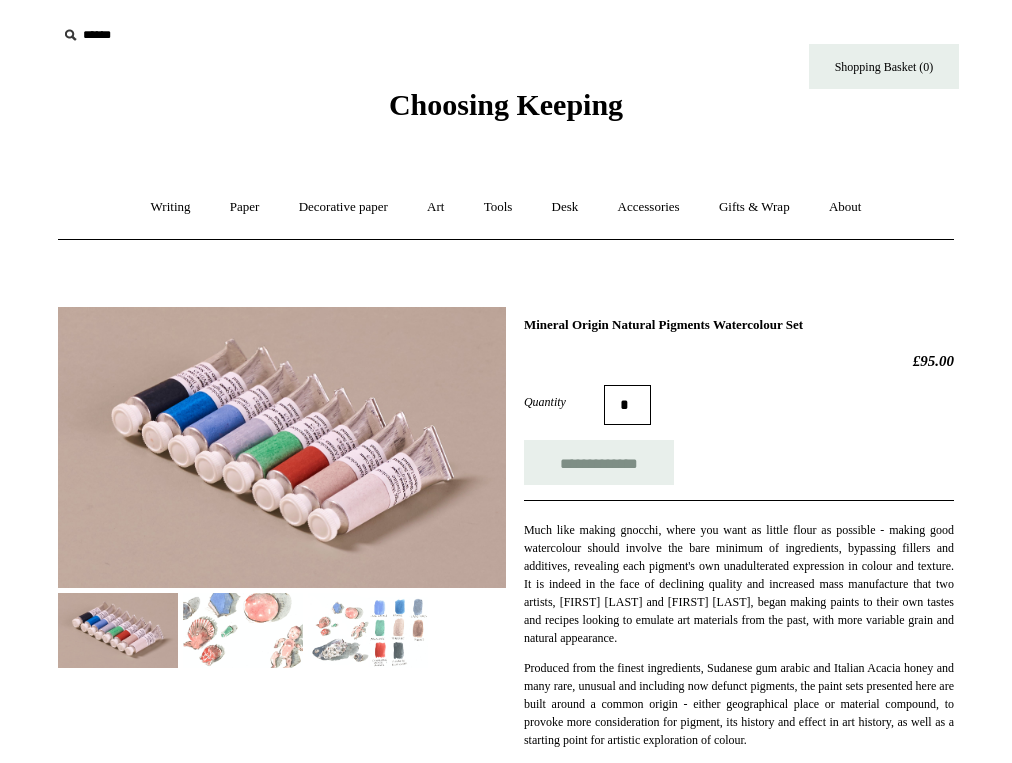click at bounding box center (368, 630) 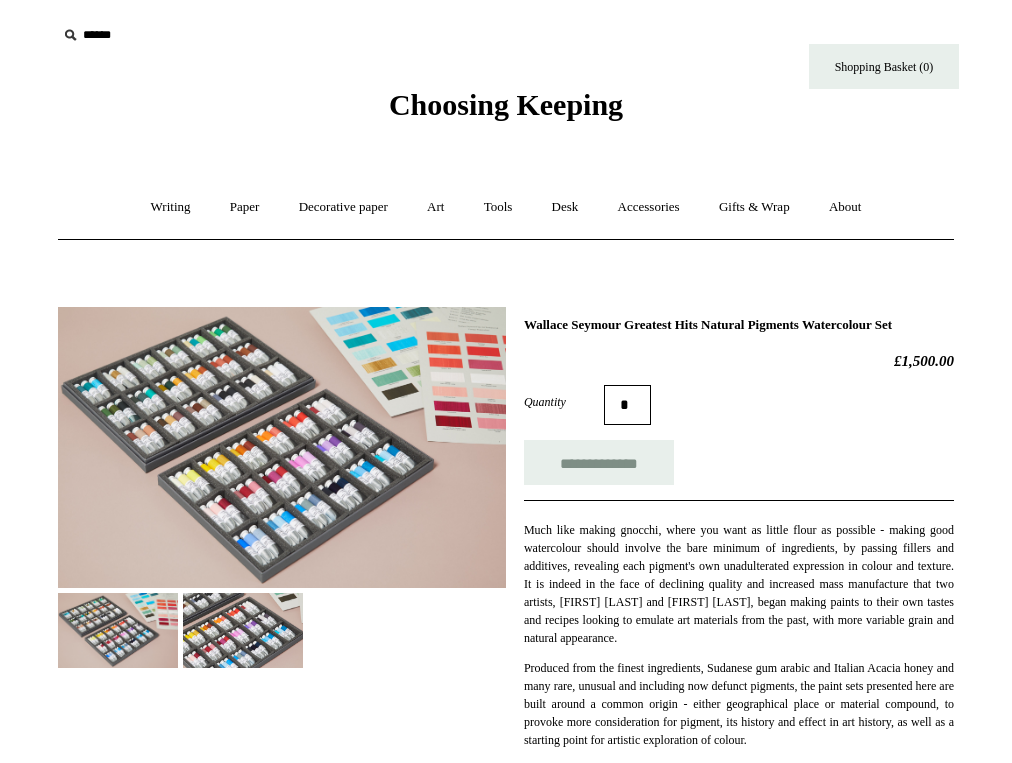 scroll, scrollTop: 0, scrollLeft: 0, axis: both 